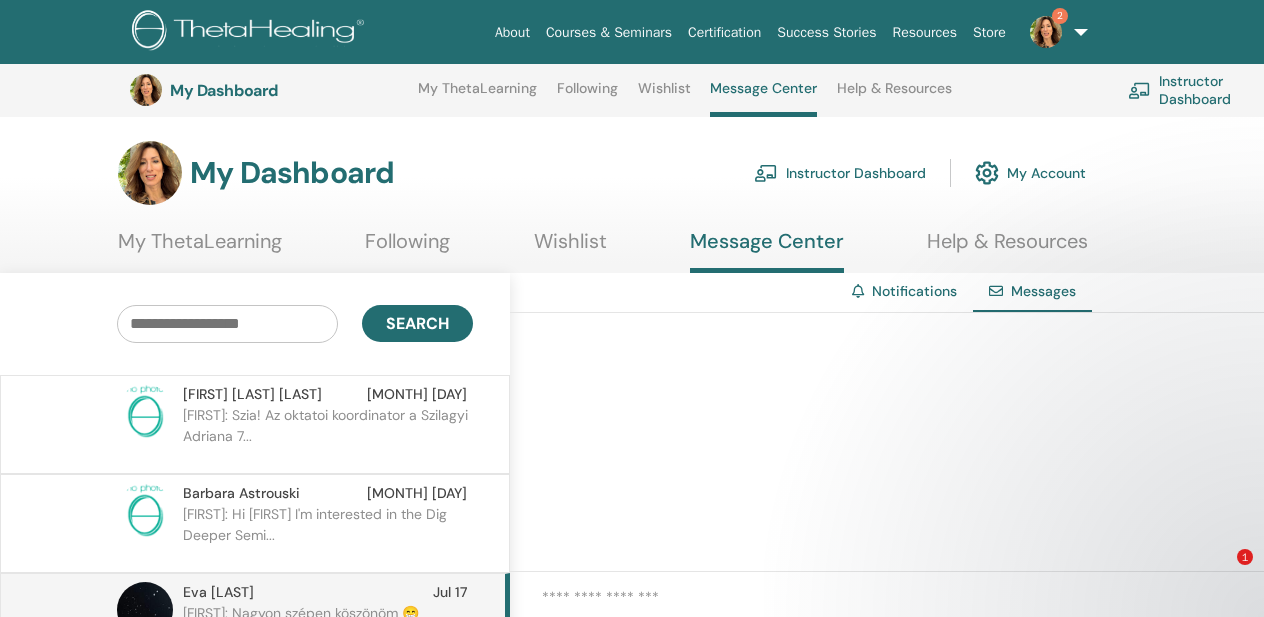 scroll, scrollTop: 252, scrollLeft: 184, axis: both 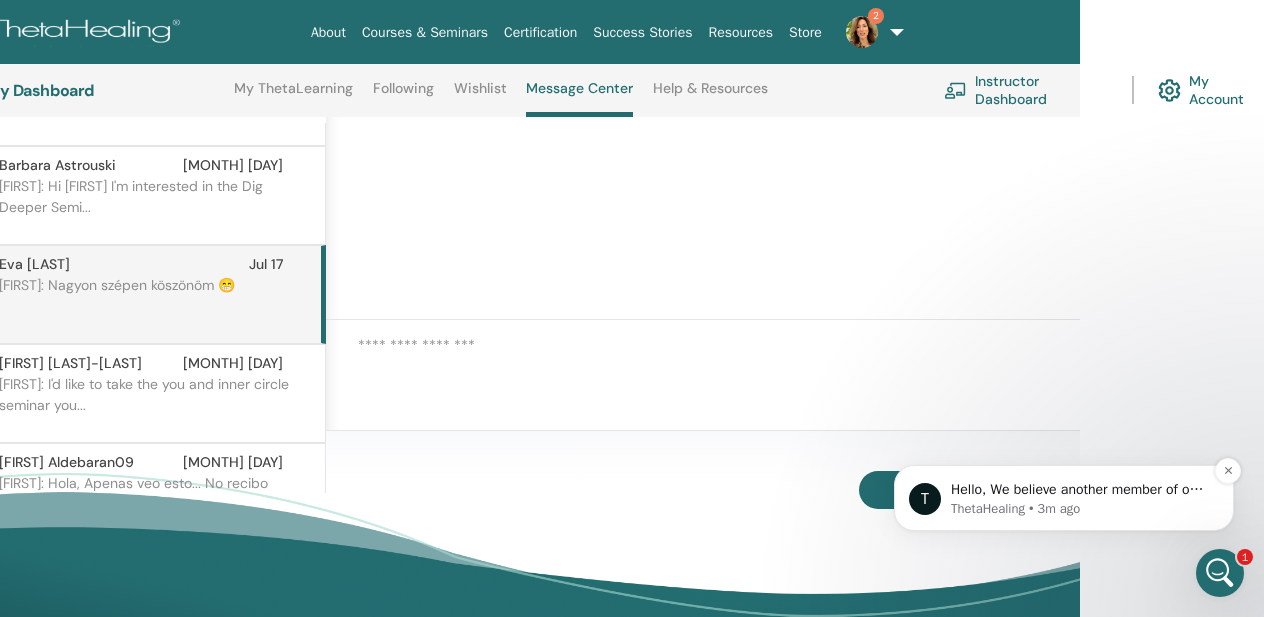 click on "Hello,    We believe another member of our team was able to assist in this situation. Can you kindly confirm with your student if everything is now current?   The dates on your You and the Creator event have now been updated per your request. However, the end times will also need to be reviewed as this schedule is only allowing a two hours of teaching time per day." at bounding box center [1080, 490] 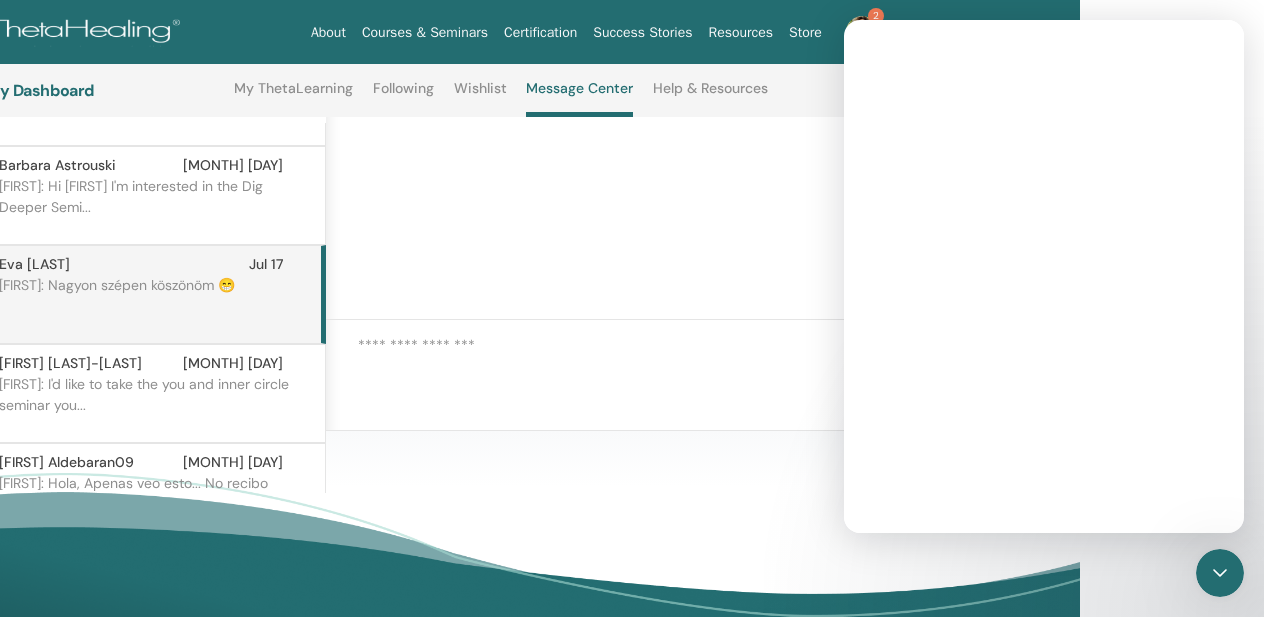 scroll, scrollTop: 0, scrollLeft: 0, axis: both 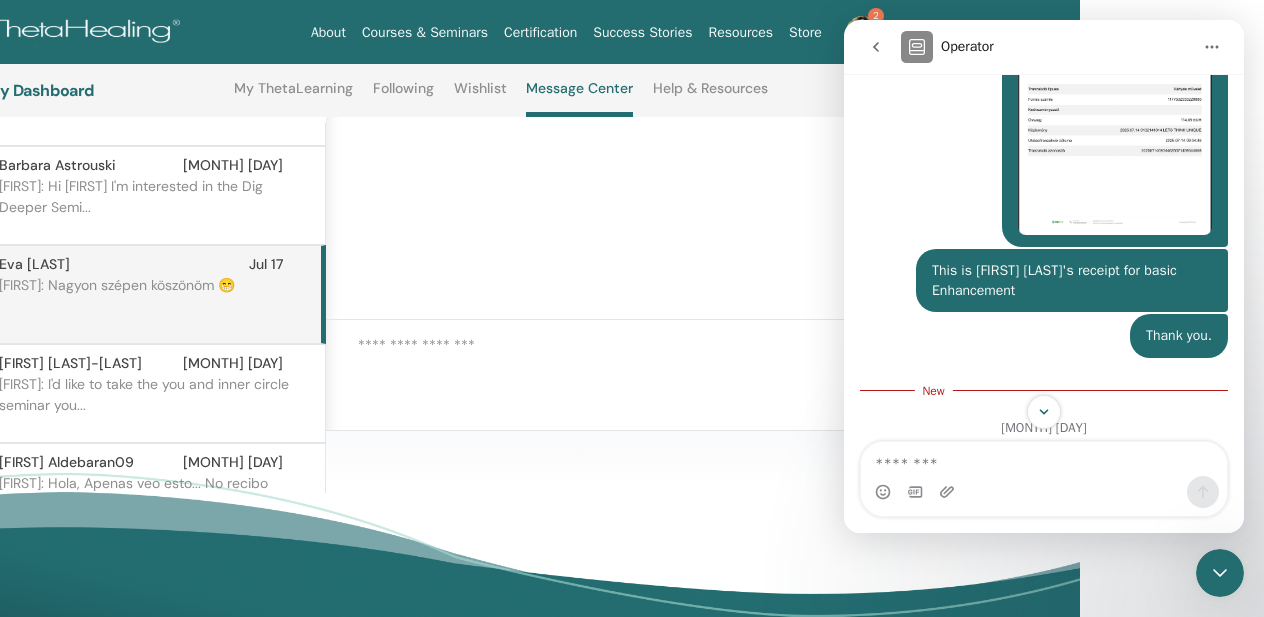 click at bounding box center [703, 190] 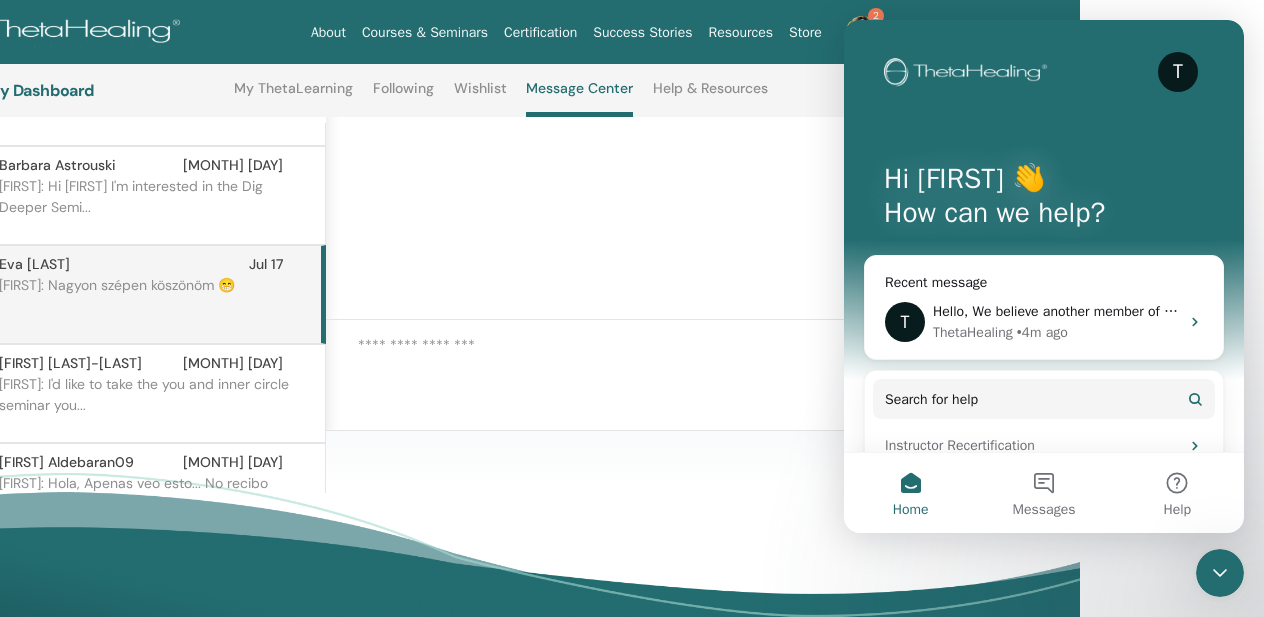 click 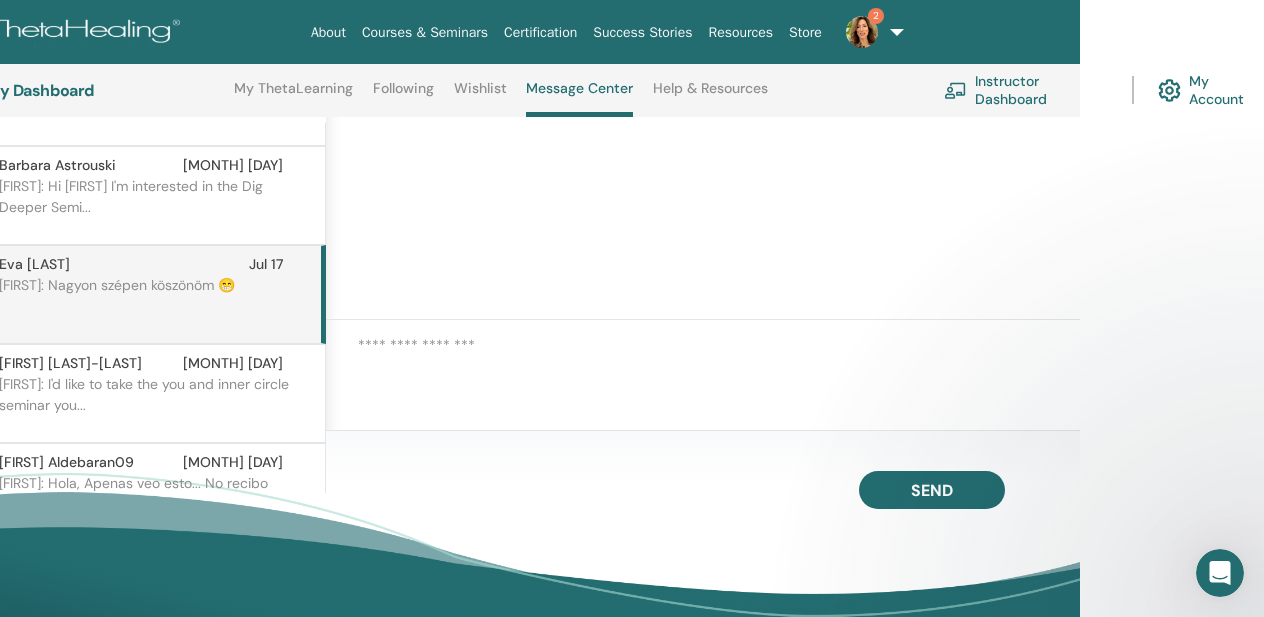 scroll, scrollTop: 0, scrollLeft: 0, axis: both 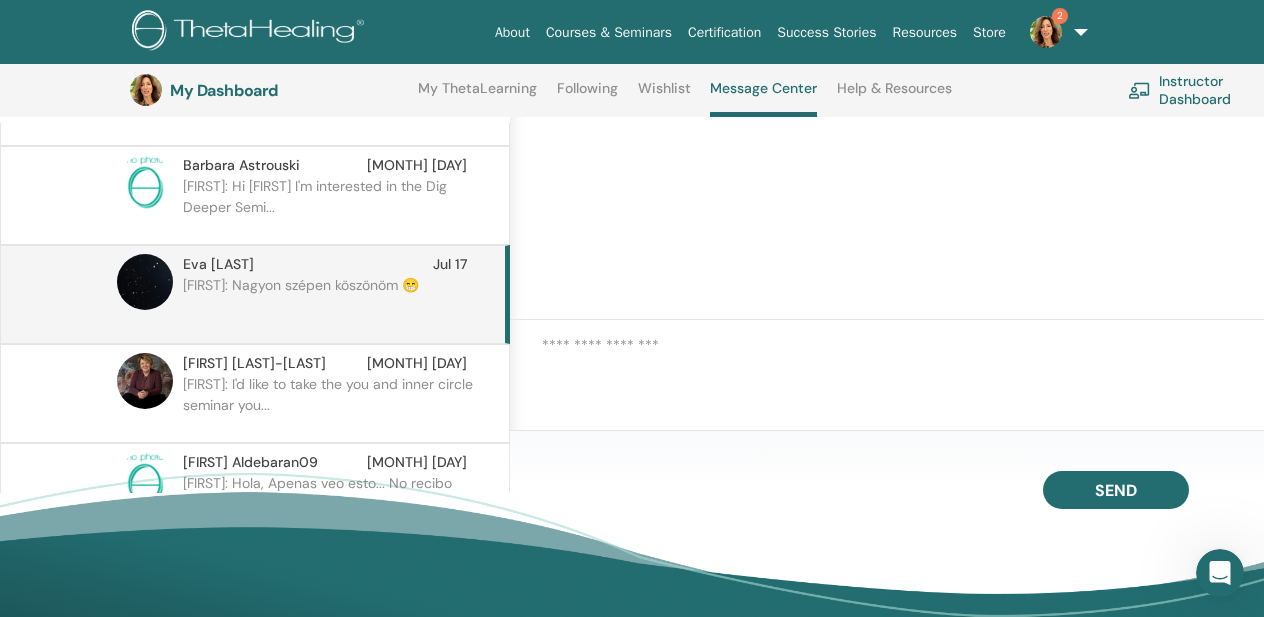 click at bounding box center [251, 32] 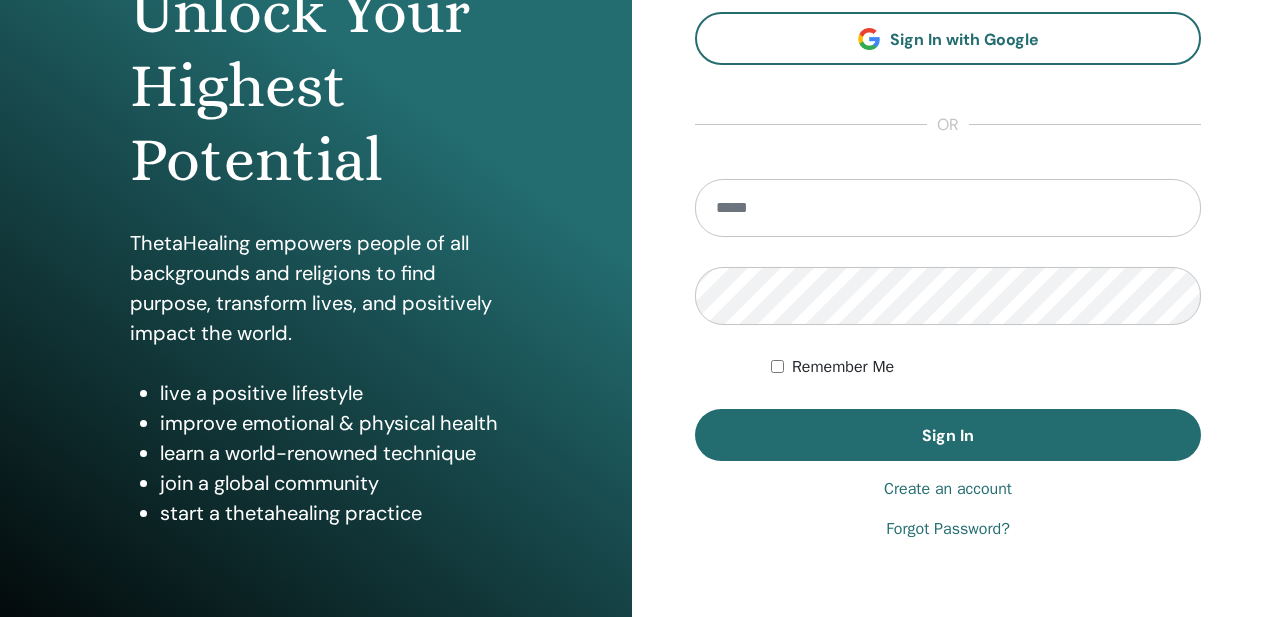 scroll, scrollTop: 278, scrollLeft: 0, axis: vertical 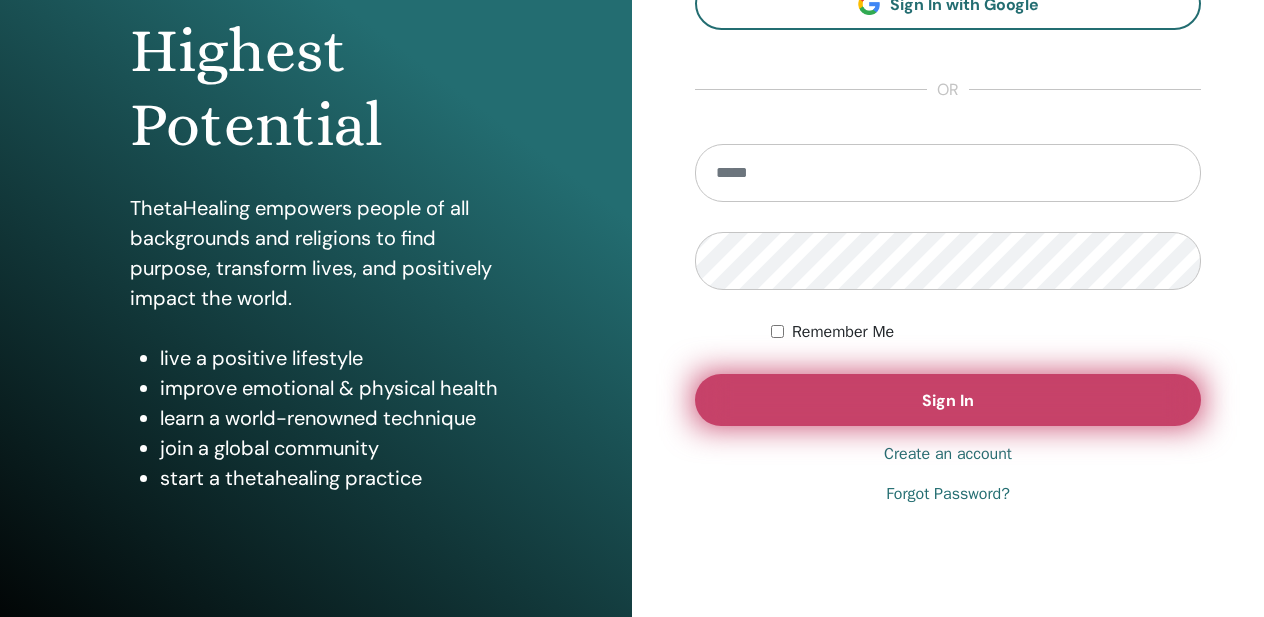 type on "**********" 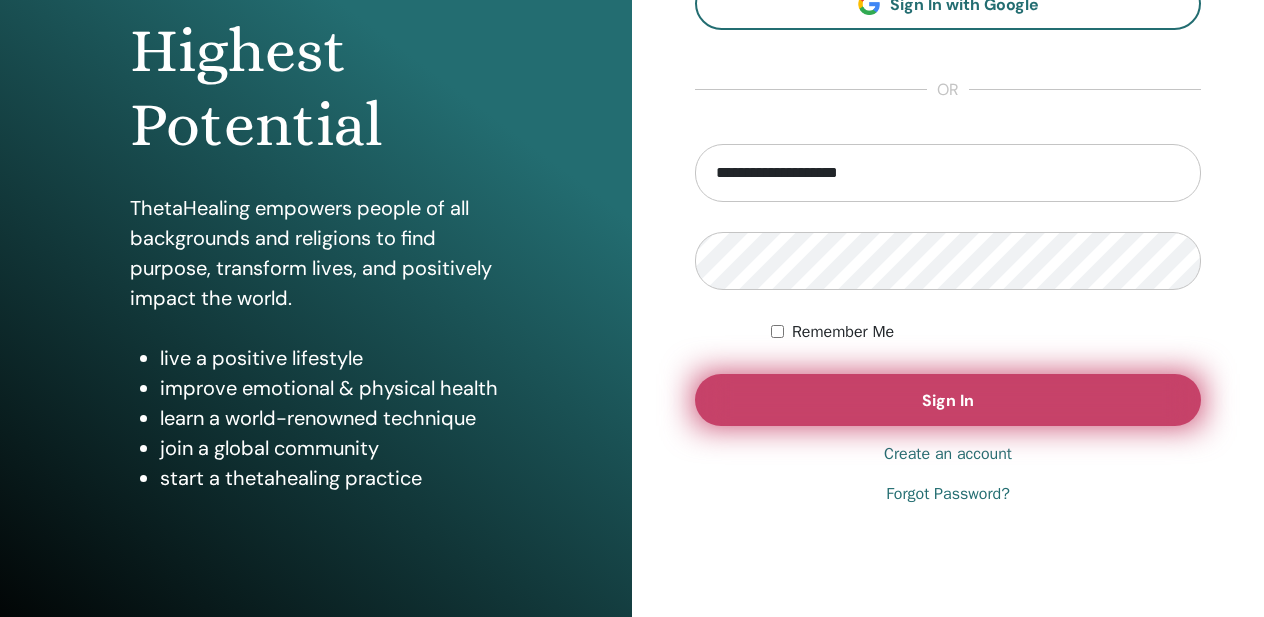 click on "Sign In" at bounding box center [948, 400] 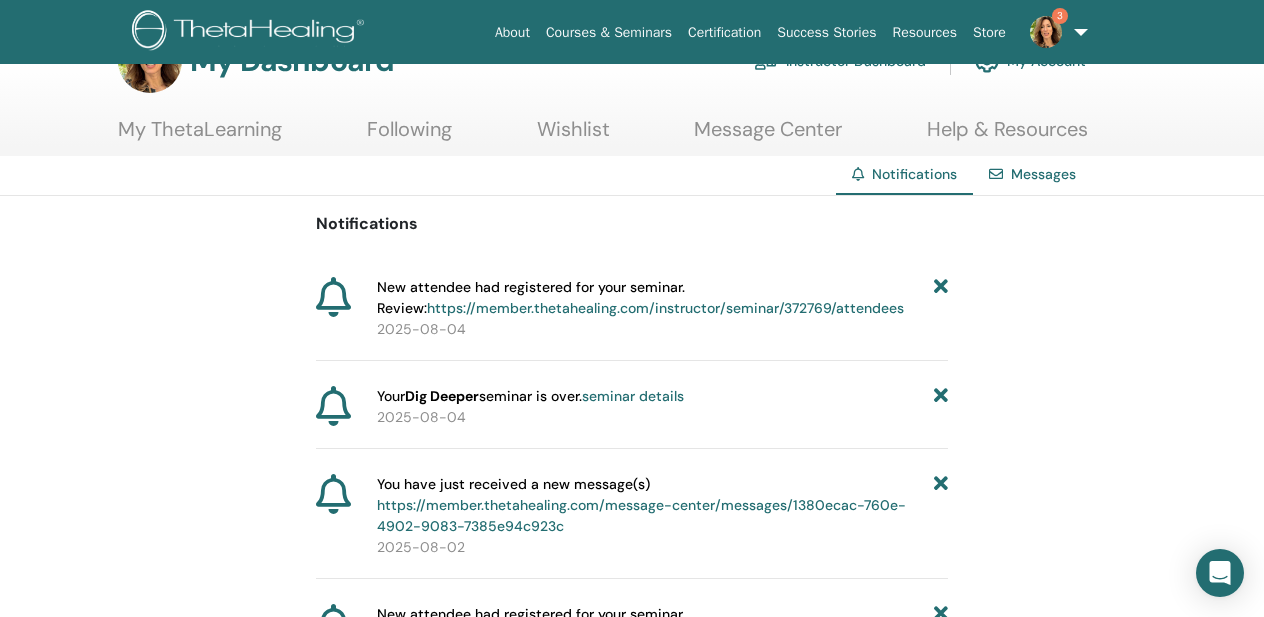 scroll, scrollTop: 61, scrollLeft: 0, axis: vertical 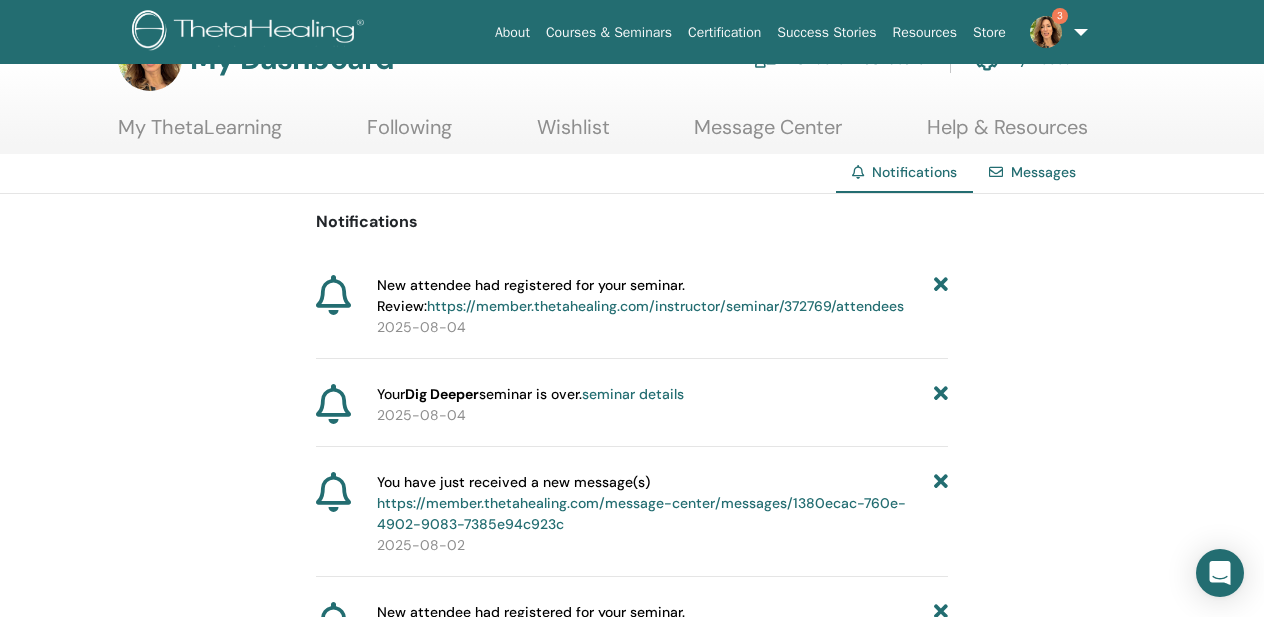 click on "Messages" at bounding box center (1032, 172) 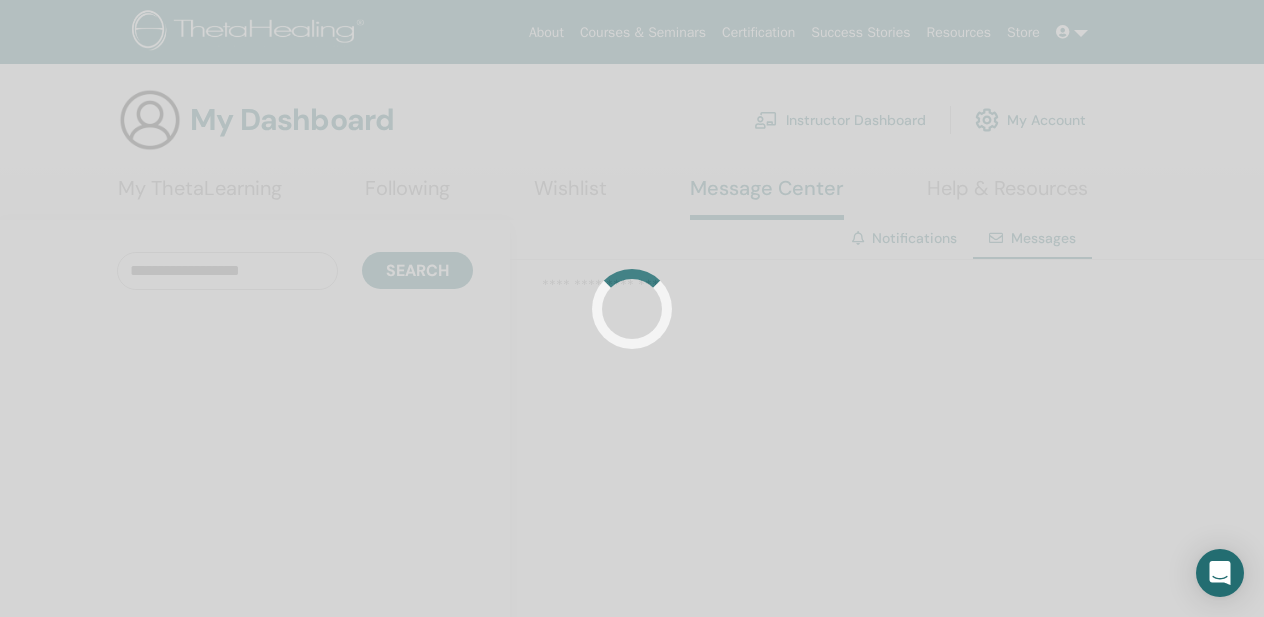 scroll, scrollTop: 0, scrollLeft: 0, axis: both 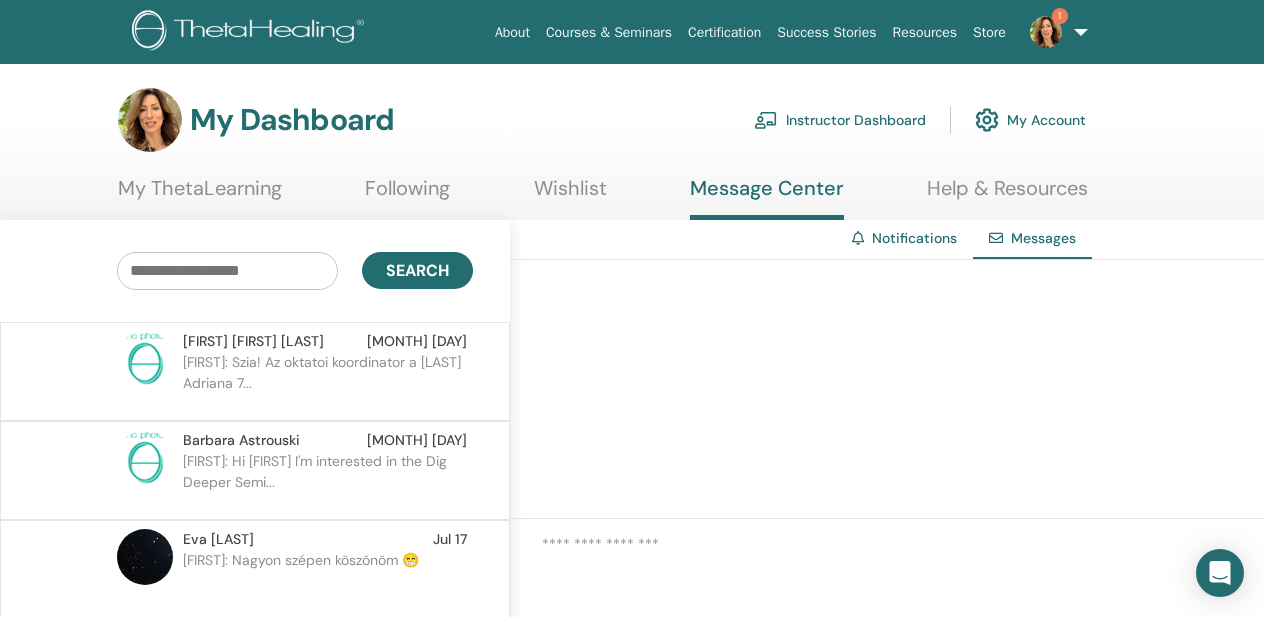 click on "Instructor Dashboard" at bounding box center (840, 120) 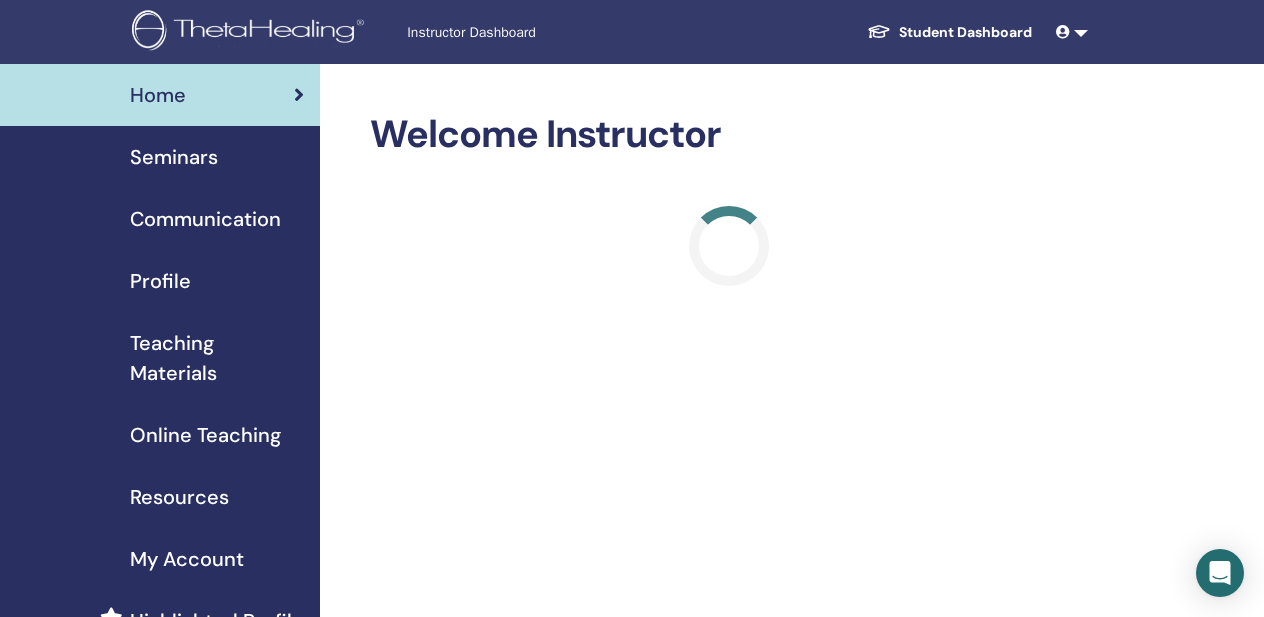 scroll, scrollTop: 0, scrollLeft: 0, axis: both 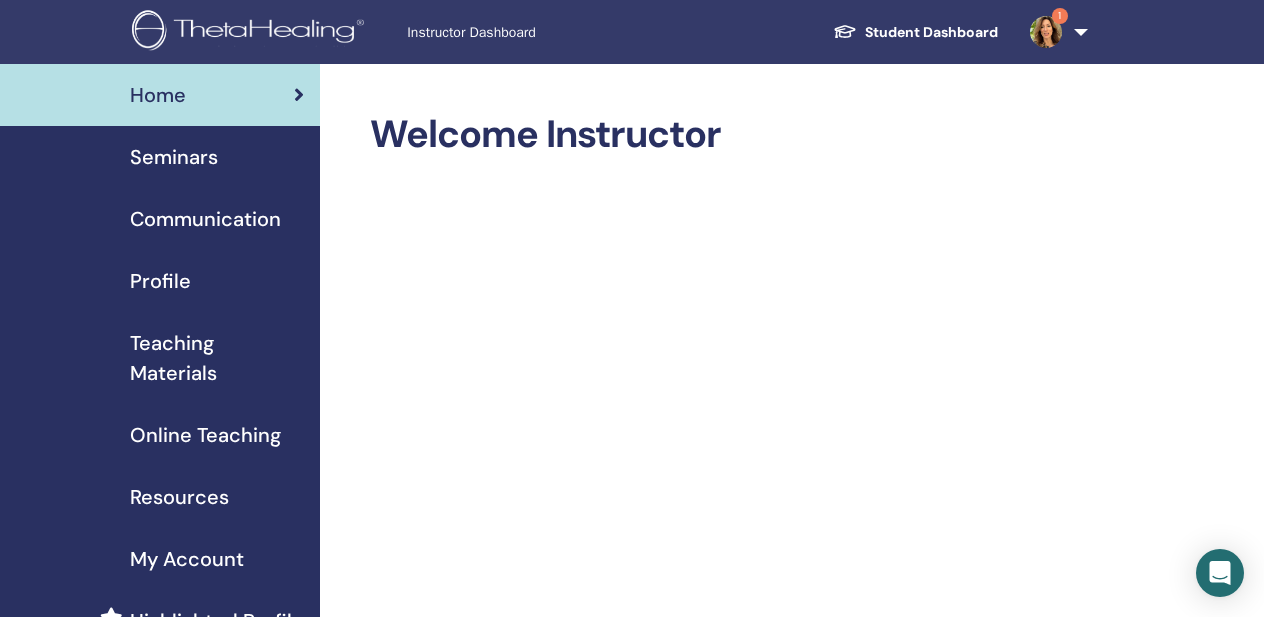 click on "Seminars" at bounding box center (174, 157) 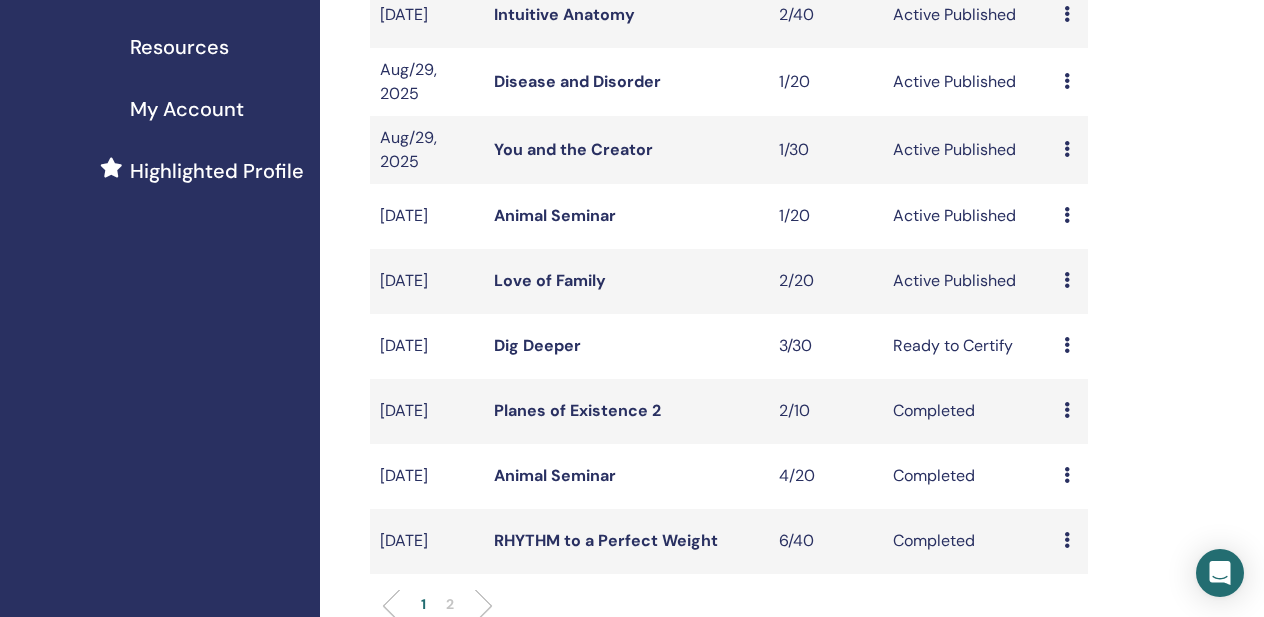 scroll, scrollTop: 457, scrollLeft: 0, axis: vertical 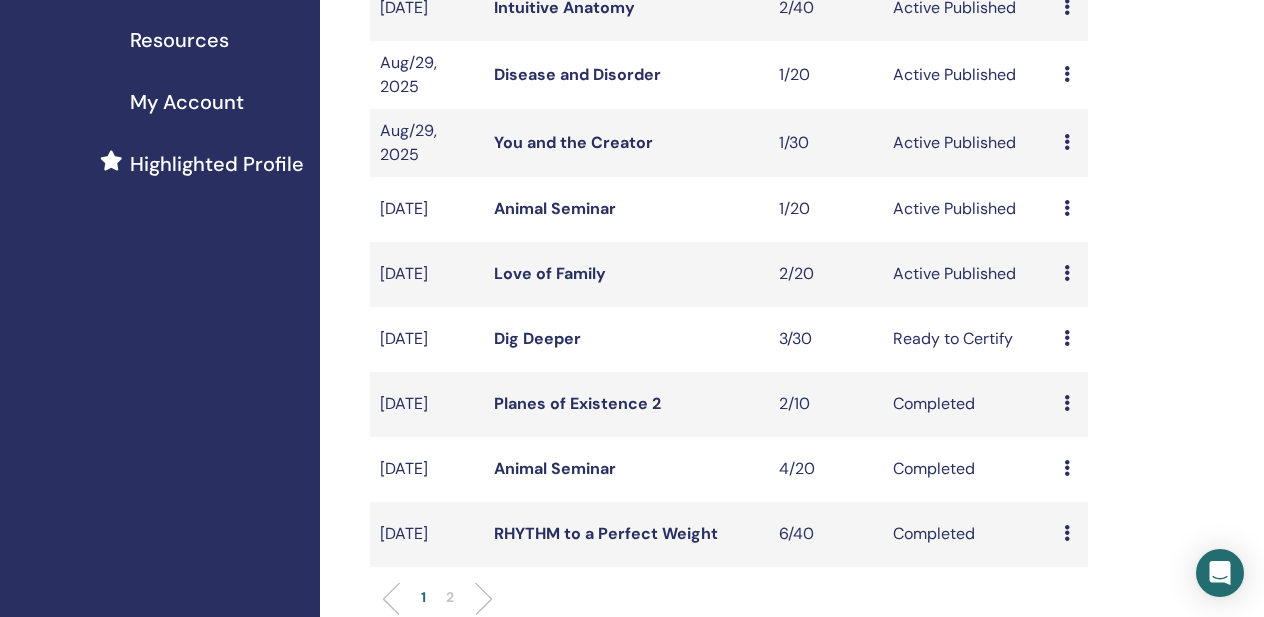 click on "Planes of Existence 2" at bounding box center [577, 403] 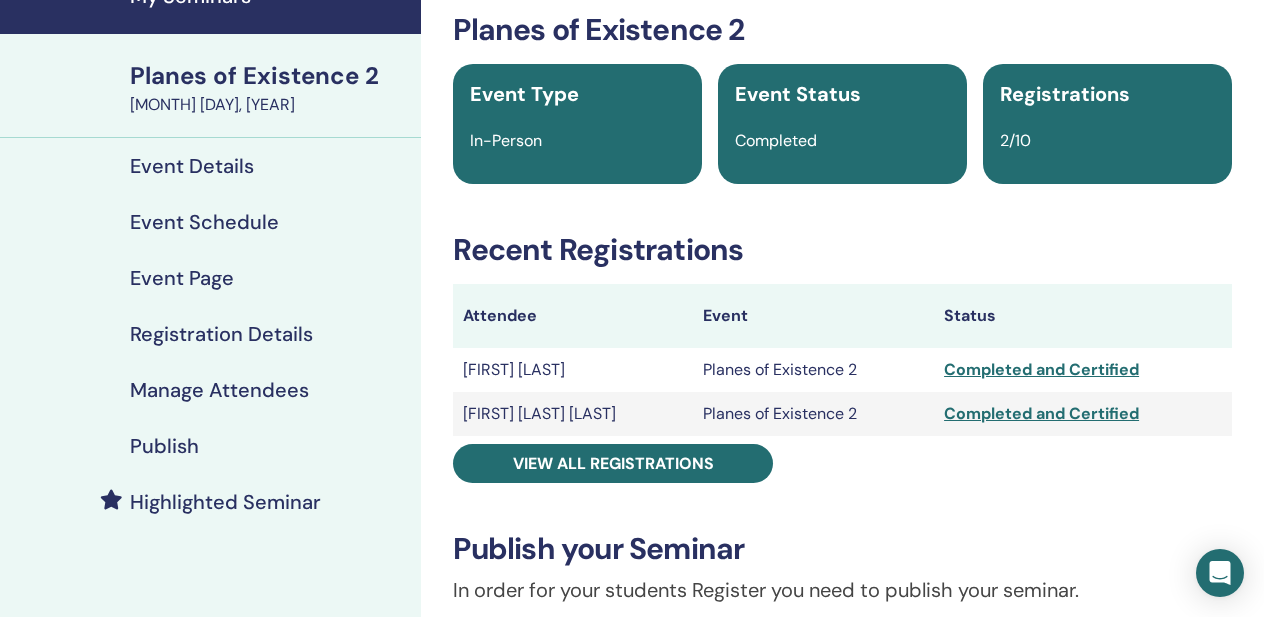 scroll, scrollTop: 101, scrollLeft: 0, axis: vertical 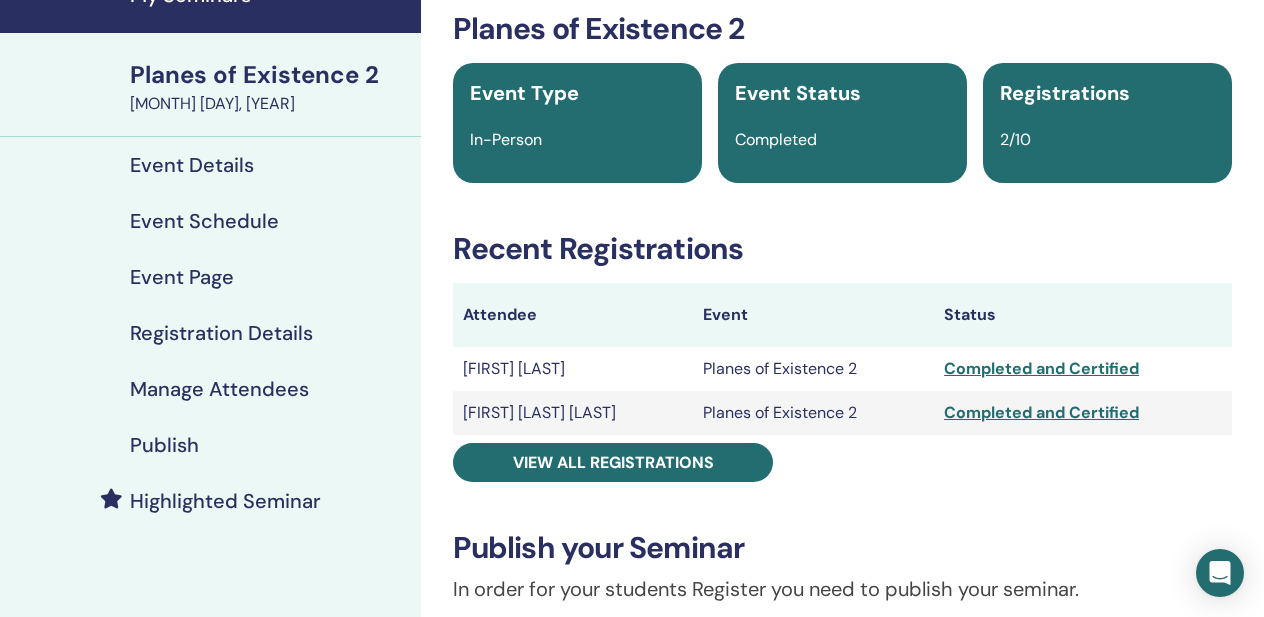 click on "Manage Attendees" at bounding box center (219, 389) 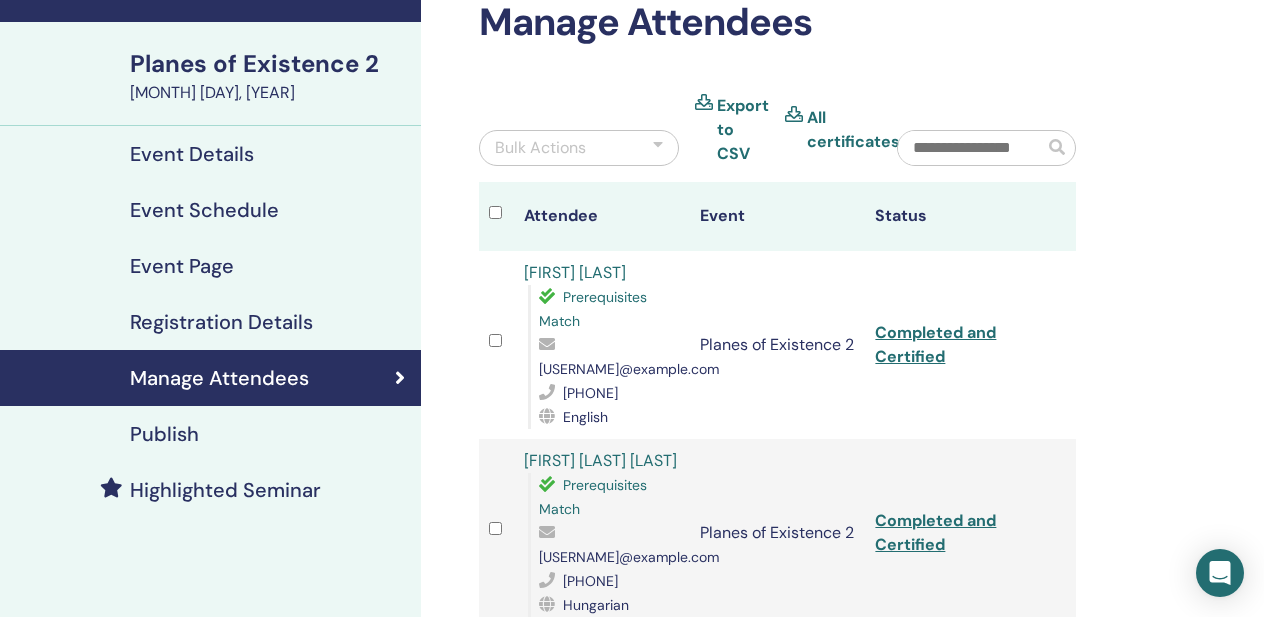 scroll, scrollTop: 0, scrollLeft: 0, axis: both 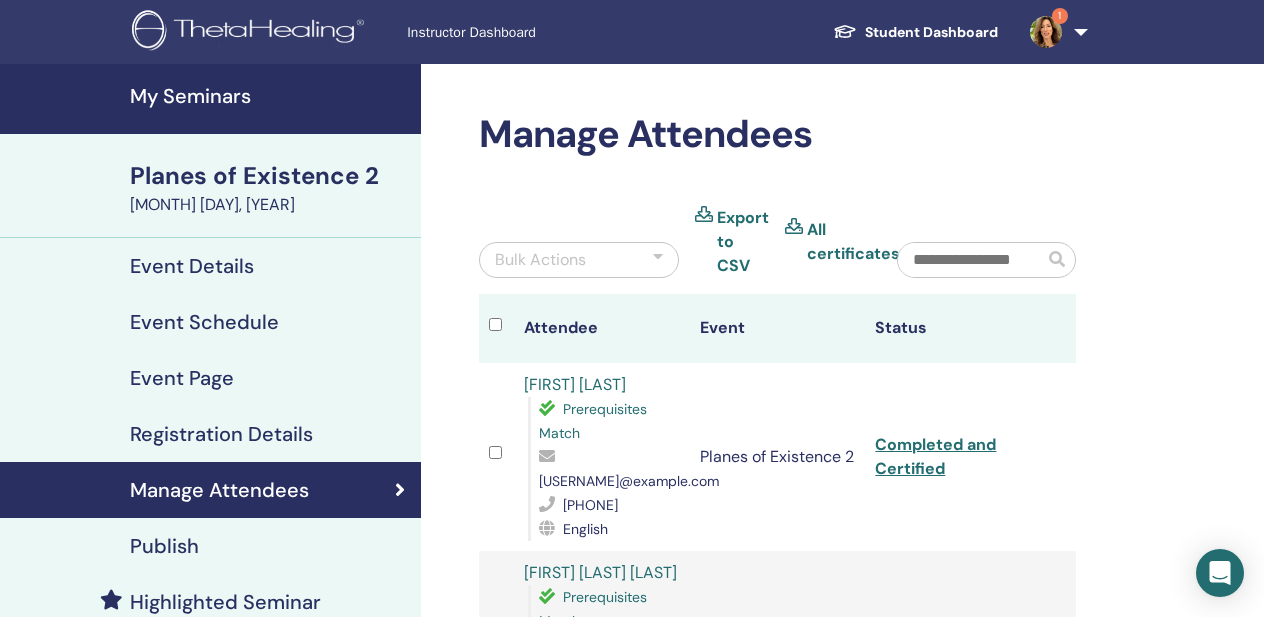 click on "My Seminars" at bounding box center (269, 96) 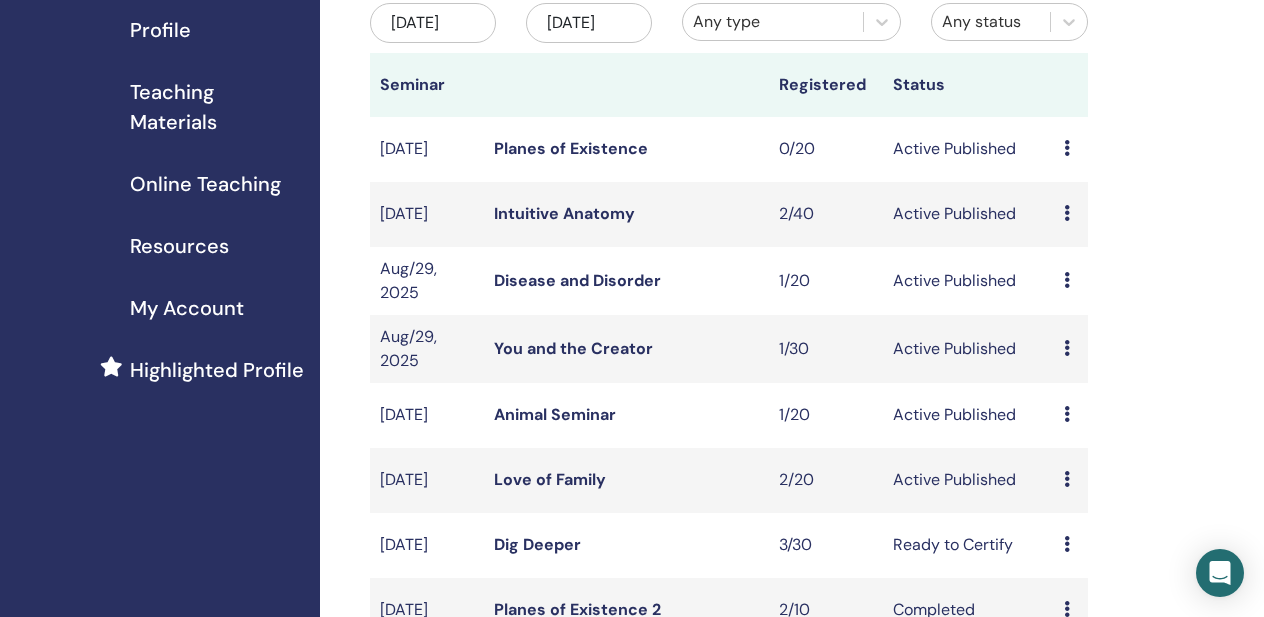 scroll, scrollTop: 253, scrollLeft: 0, axis: vertical 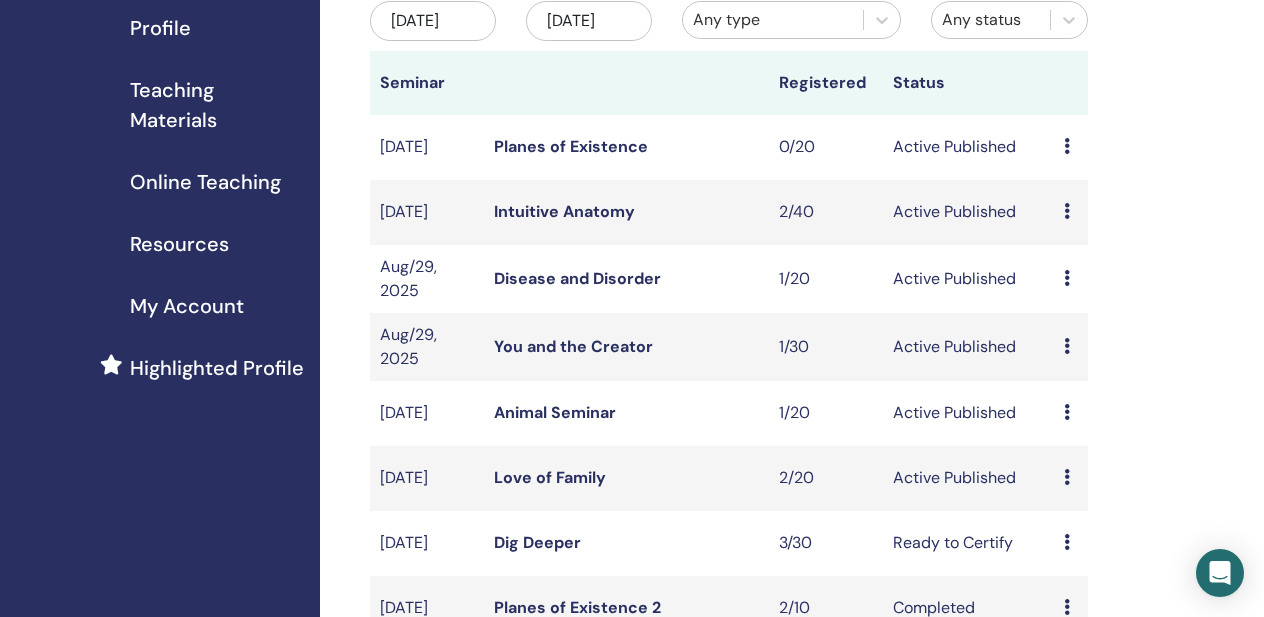 click on "You and the Creator" at bounding box center [573, 346] 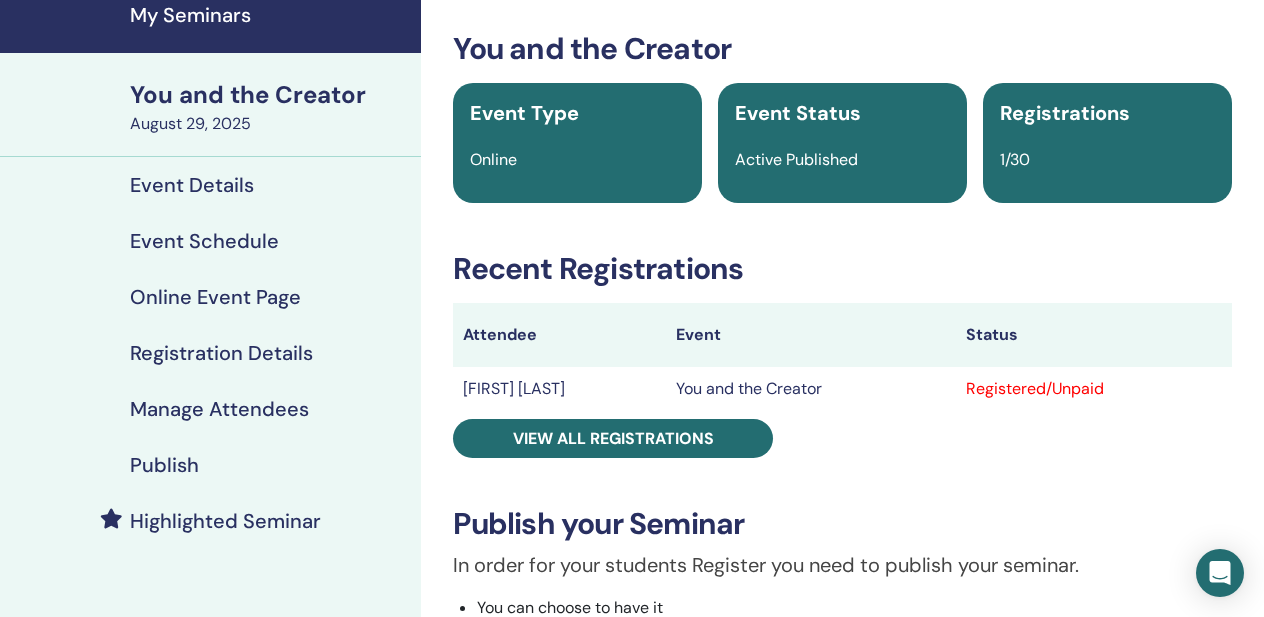 scroll, scrollTop: 111, scrollLeft: 0, axis: vertical 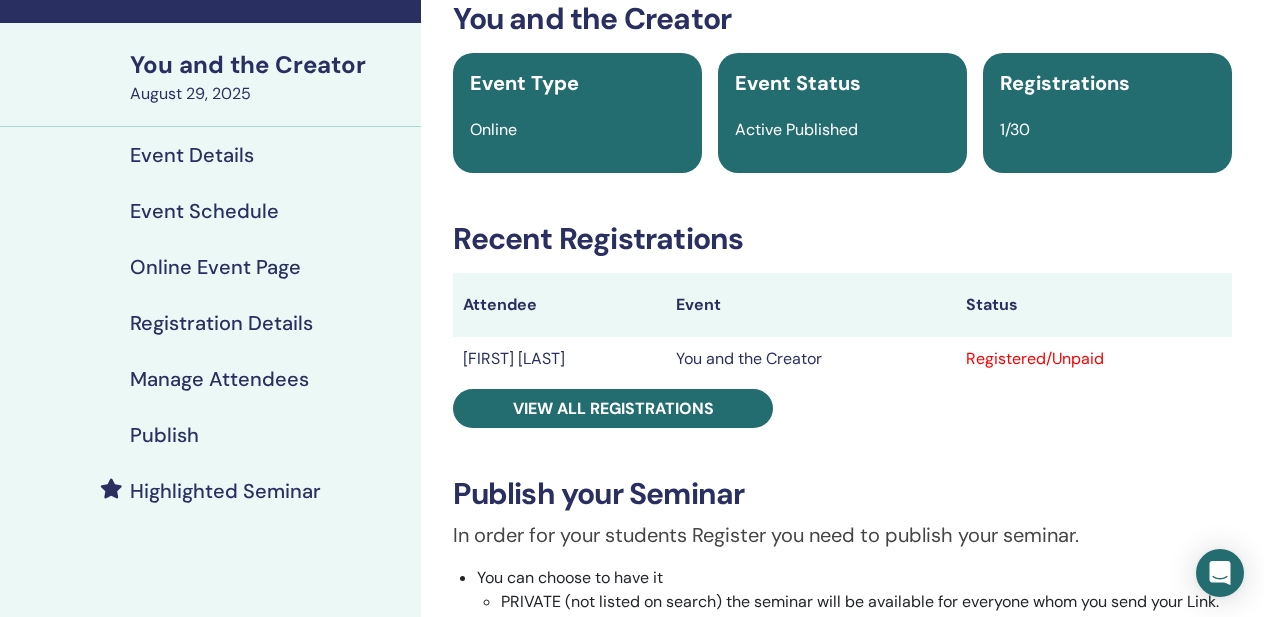 click on "Event Schedule" at bounding box center [204, 211] 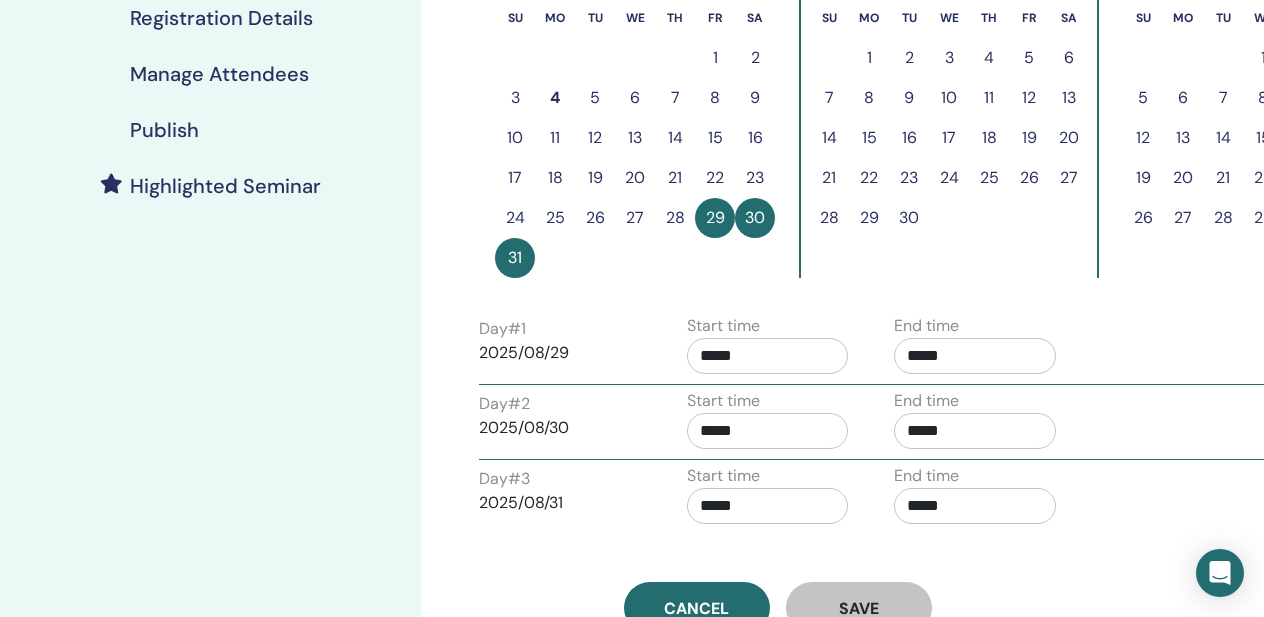 scroll, scrollTop: 613, scrollLeft: 0, axis: vertical 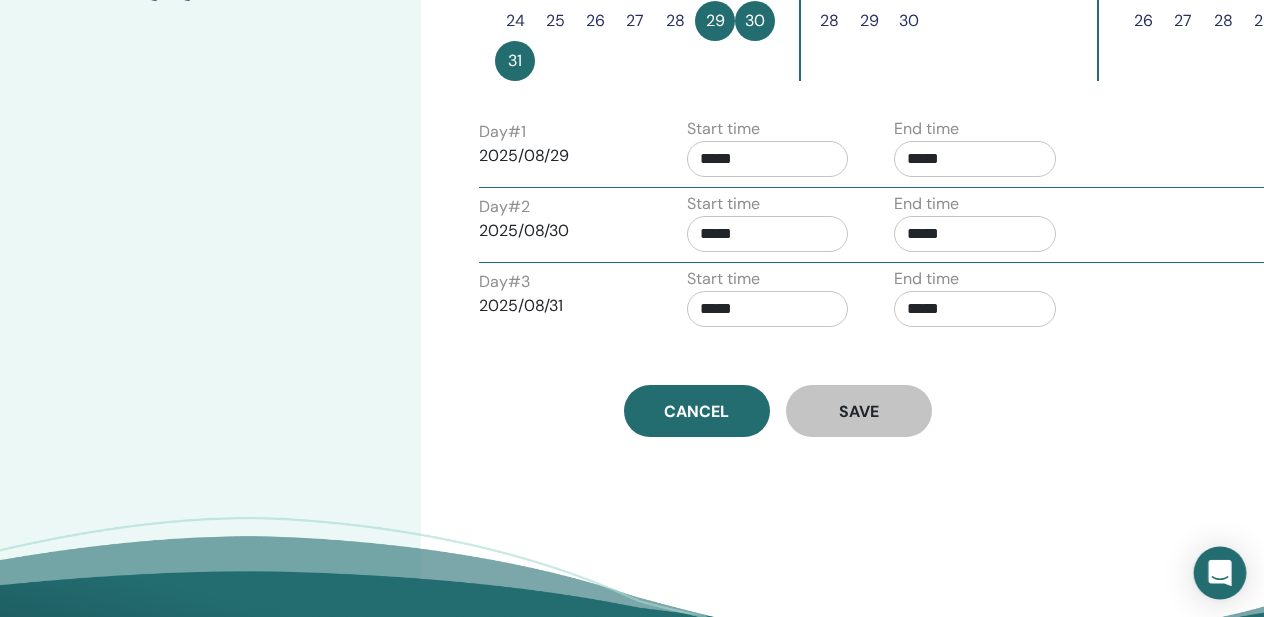 click at bounding box center [1220, 573] 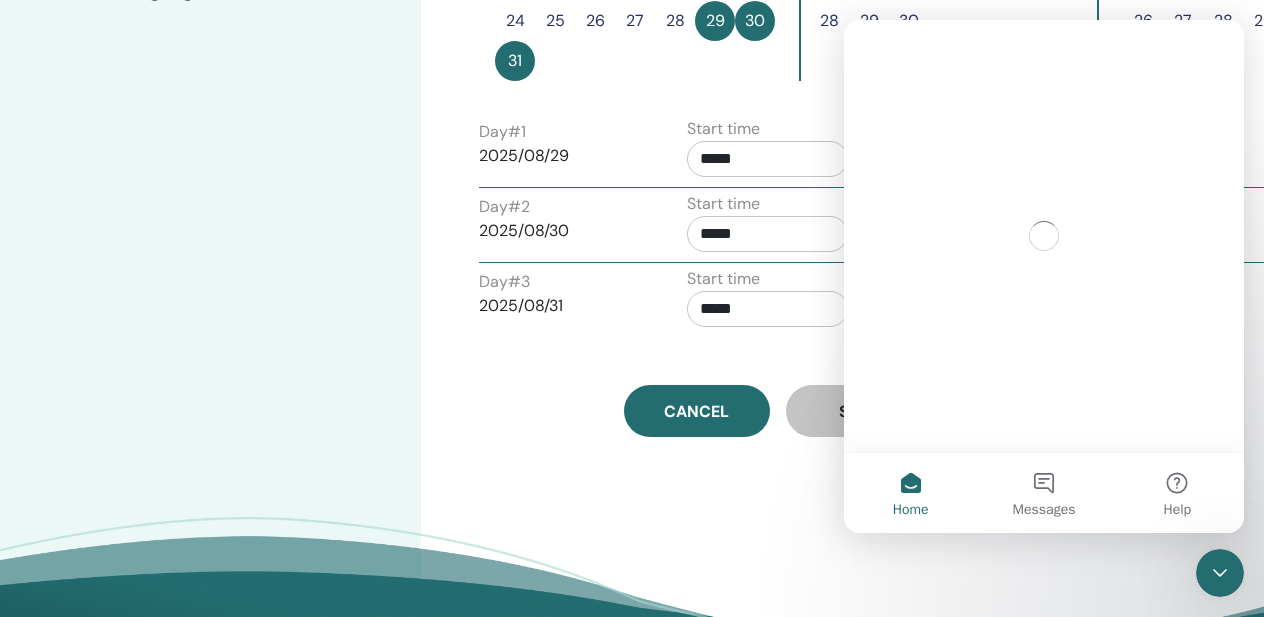 scroll, scrollTop: 0, scrollLeft: 0, axis: both 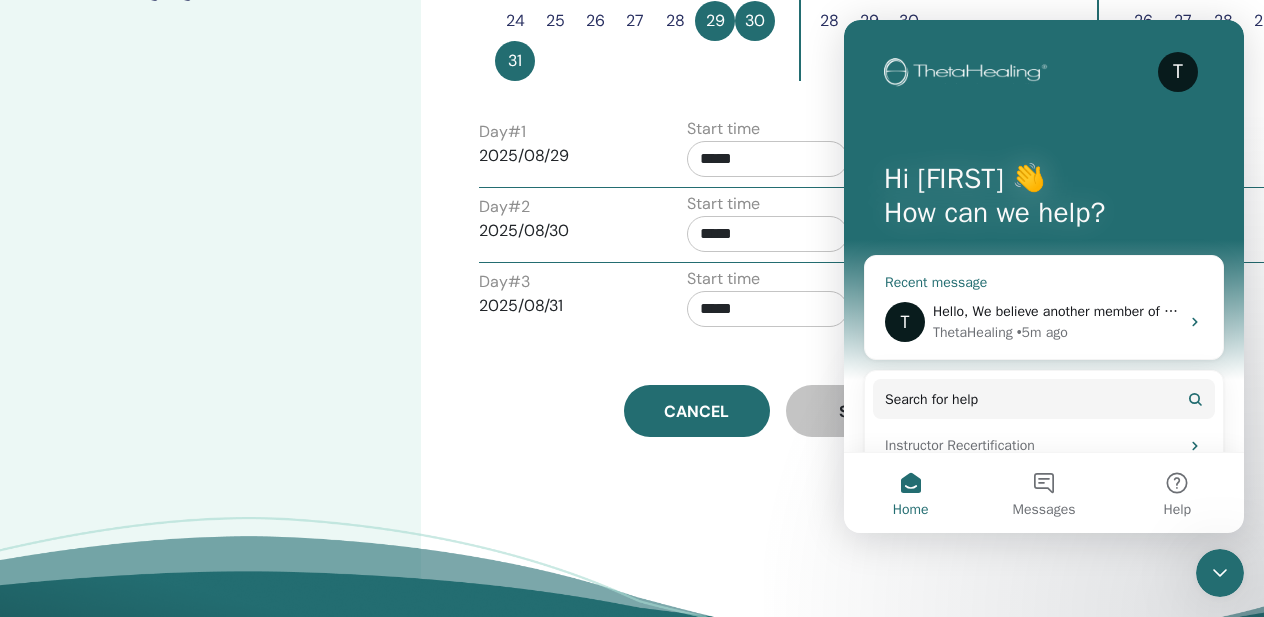 click on "Hello,    We believe another member of our team was able to assist in this situation. Can you kindly confirm with your student if everything is now current?   The dates on your You and the Creator event have now been updated per your request. However, the end times will also need to be reviewed as this schedule is only allowing a two hours of teaching time per day." at bounding box center (2048, 311) 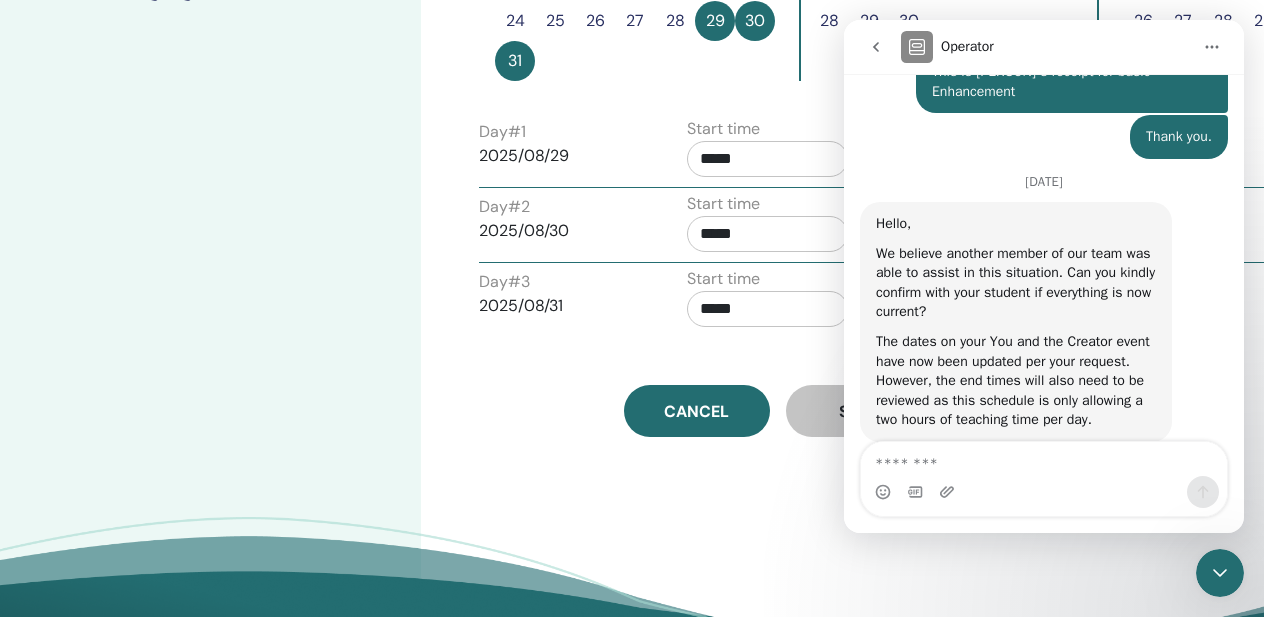 scroll, scrollTop: 1896, scrollLeft: 0, axis: vertical 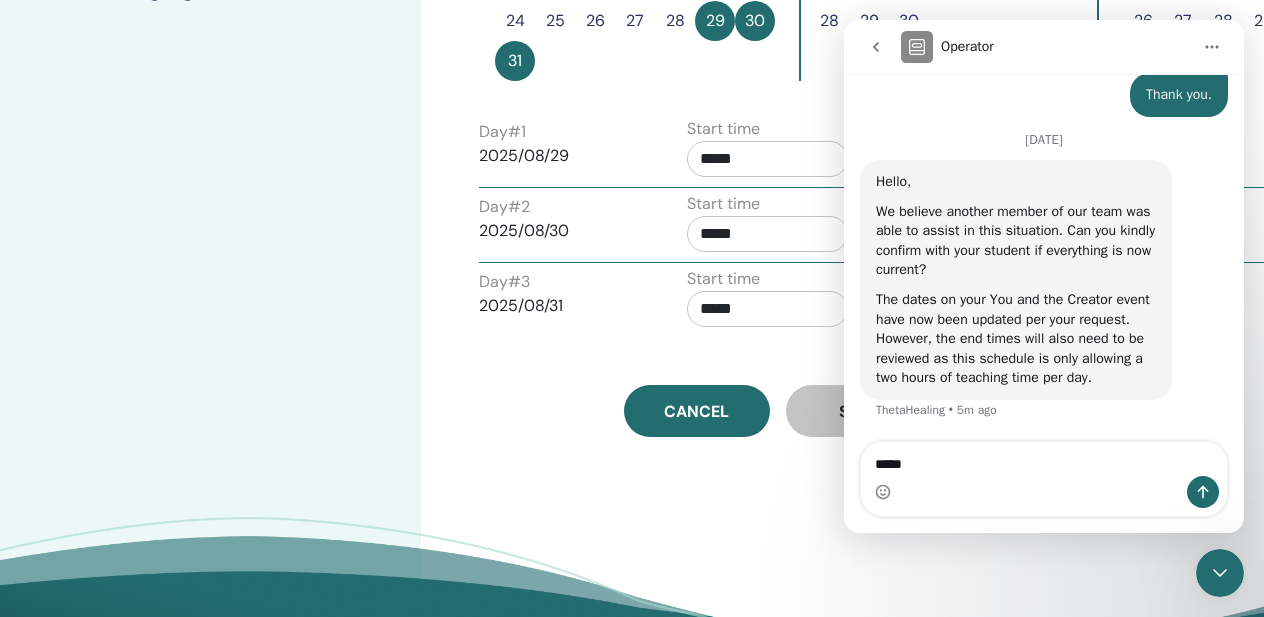 type on "******" 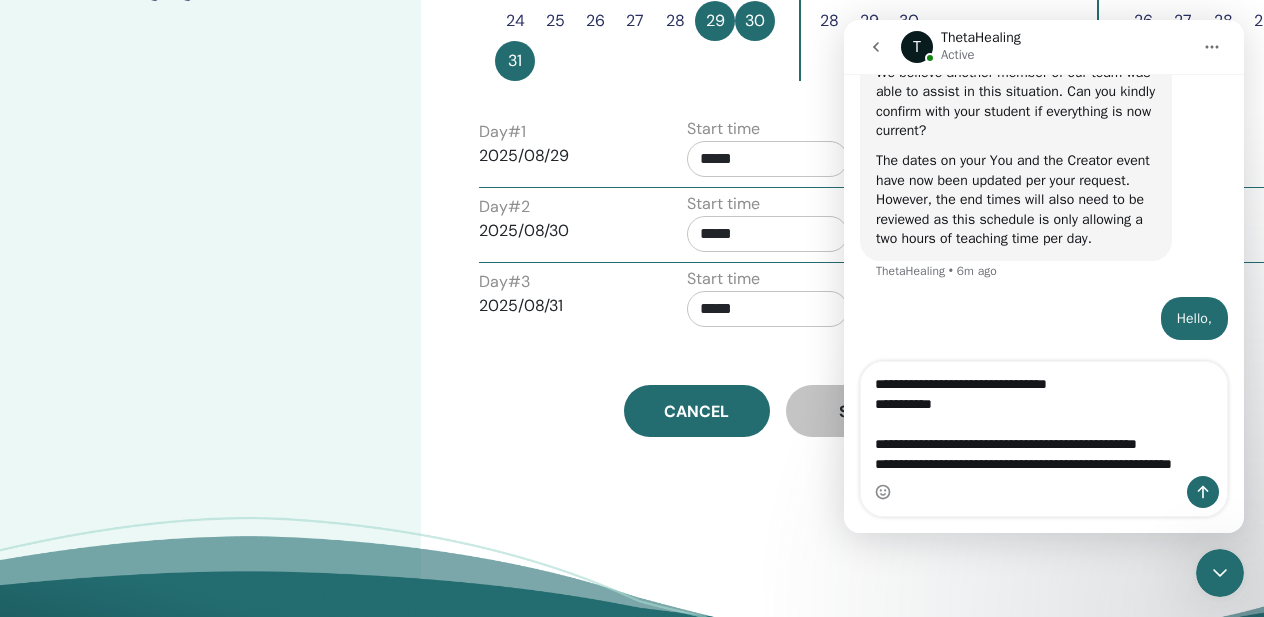 scroll, scrollTop: 2056, scrollLeft: 0, axis: vertical 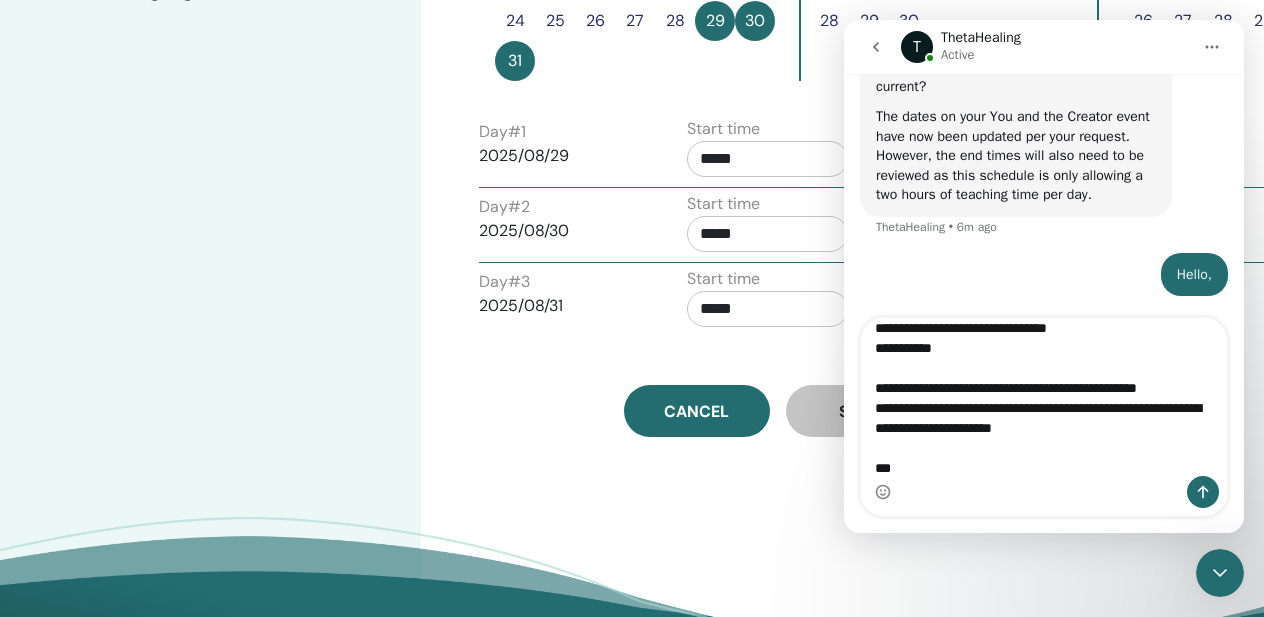 type on "**********" 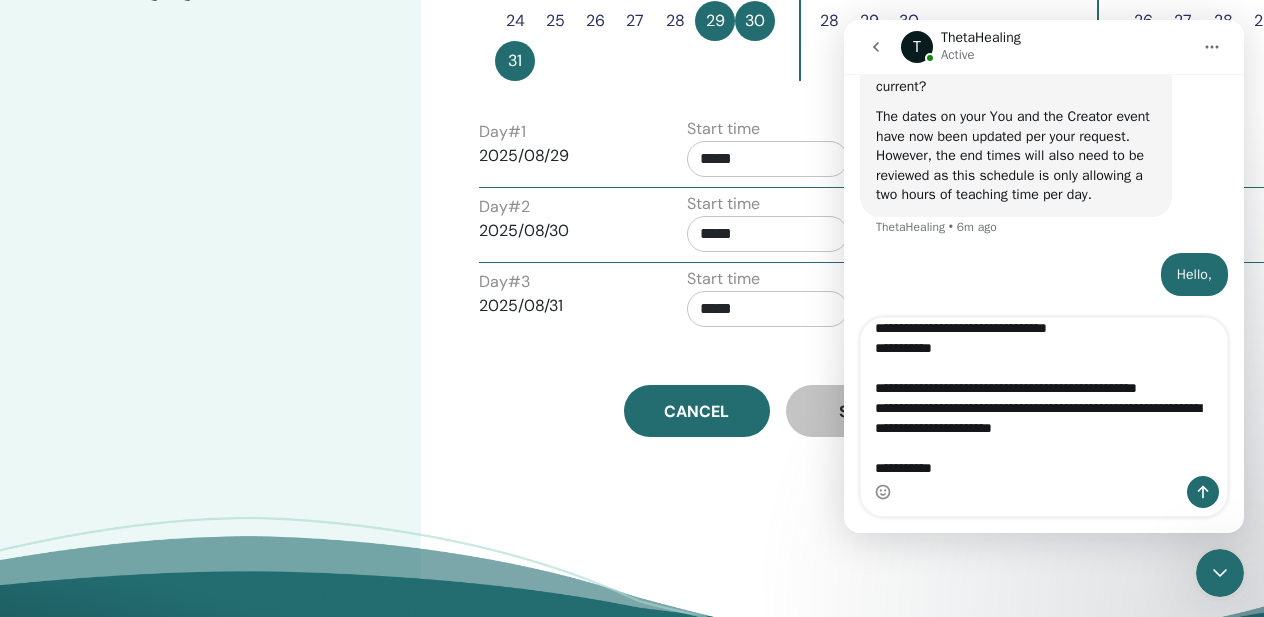 type 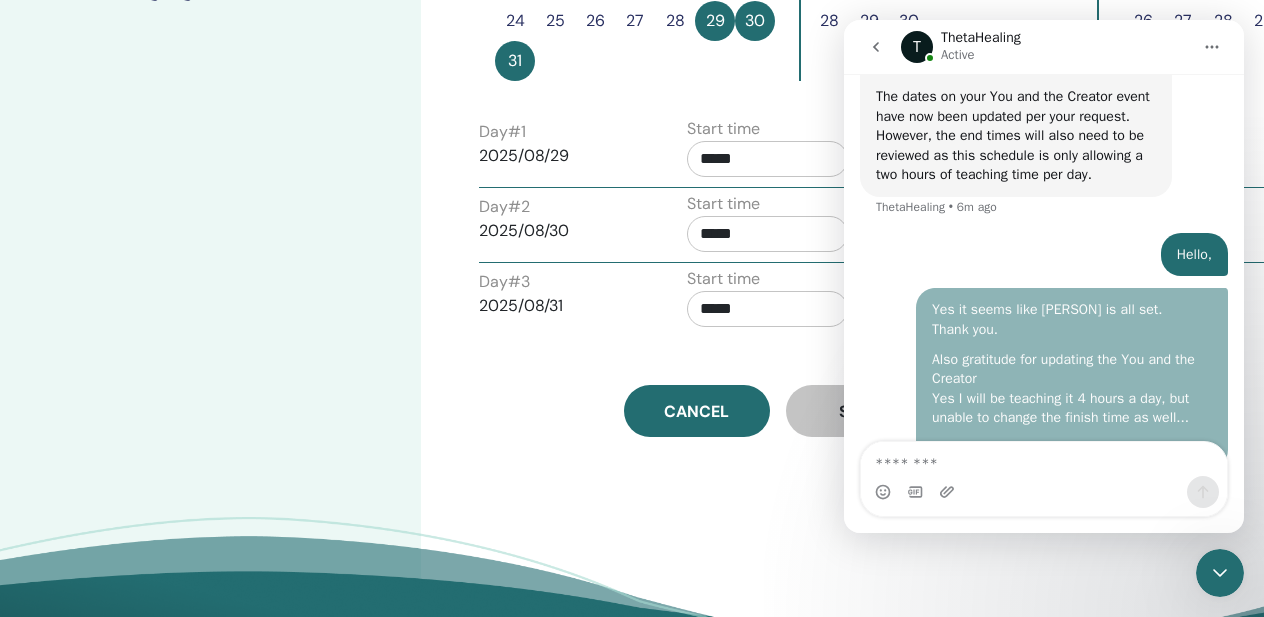 scroll, scrollTop: 0, scrollLeft: 0, axis: both 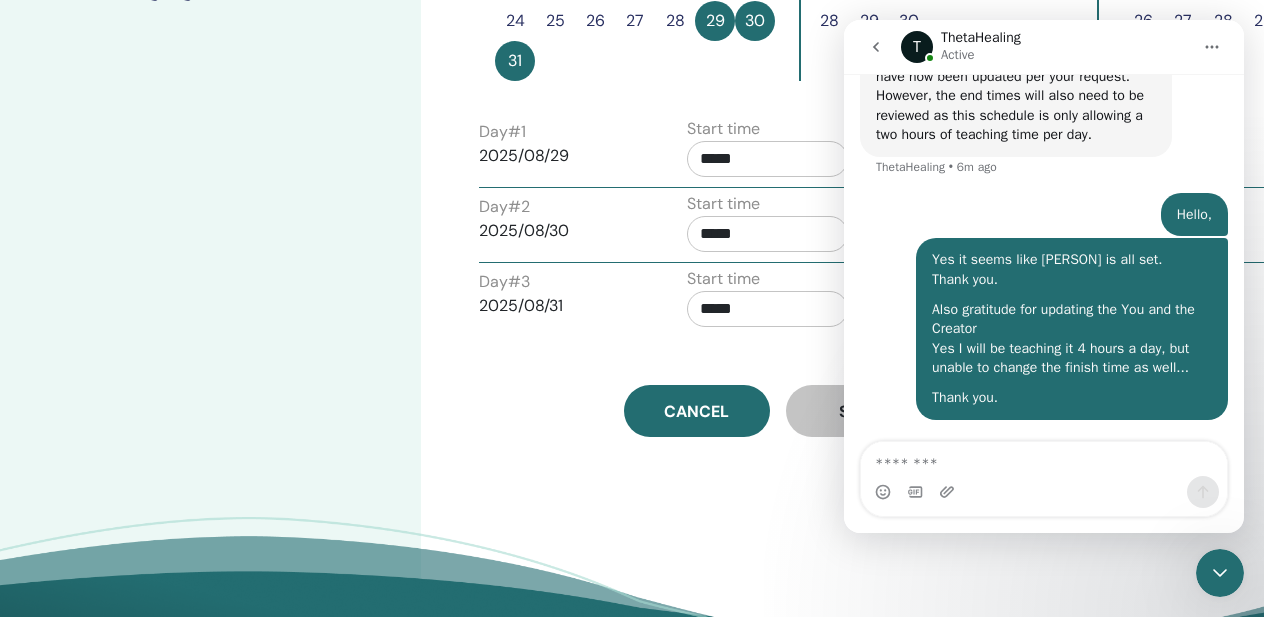 click 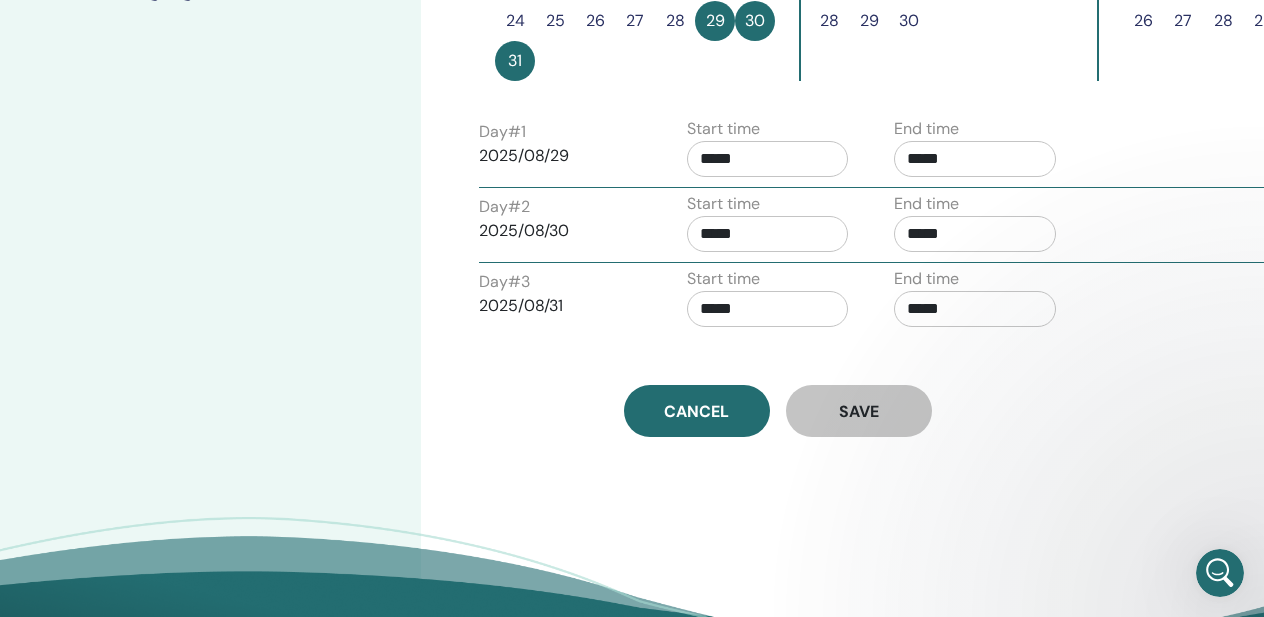 scroll, scrollTop: 0, scrollLeft: 0, axis: both 